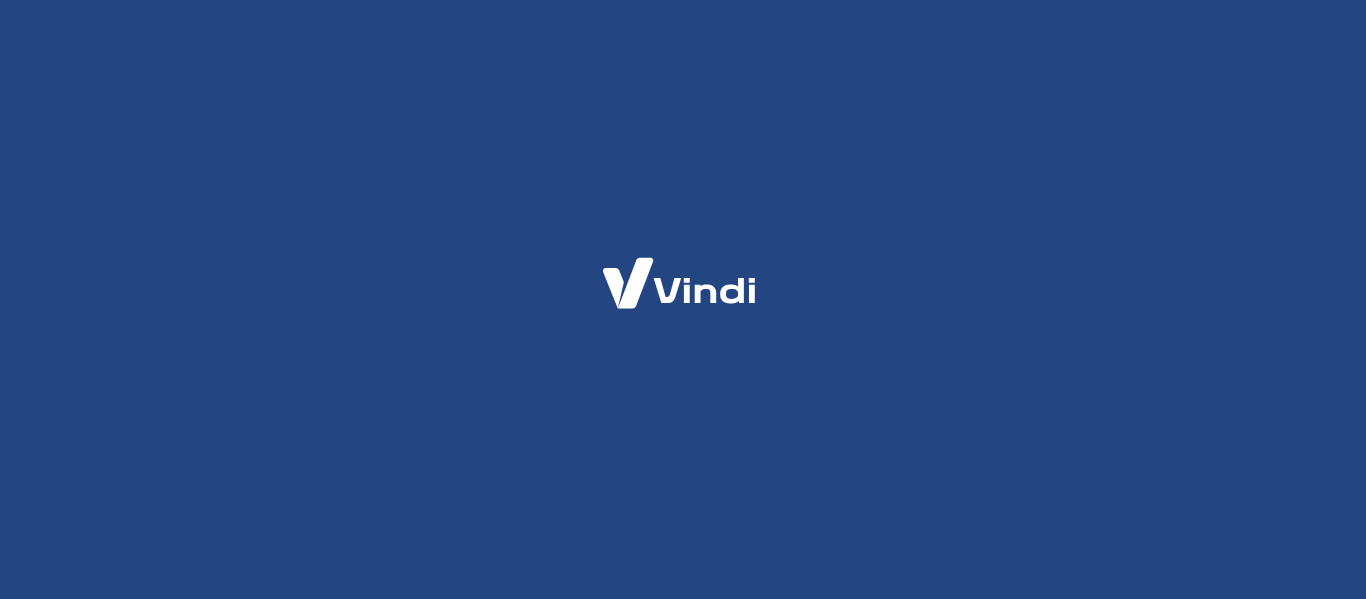 scroll, scrollTop: 0, scrollLeft: 0, axis: both 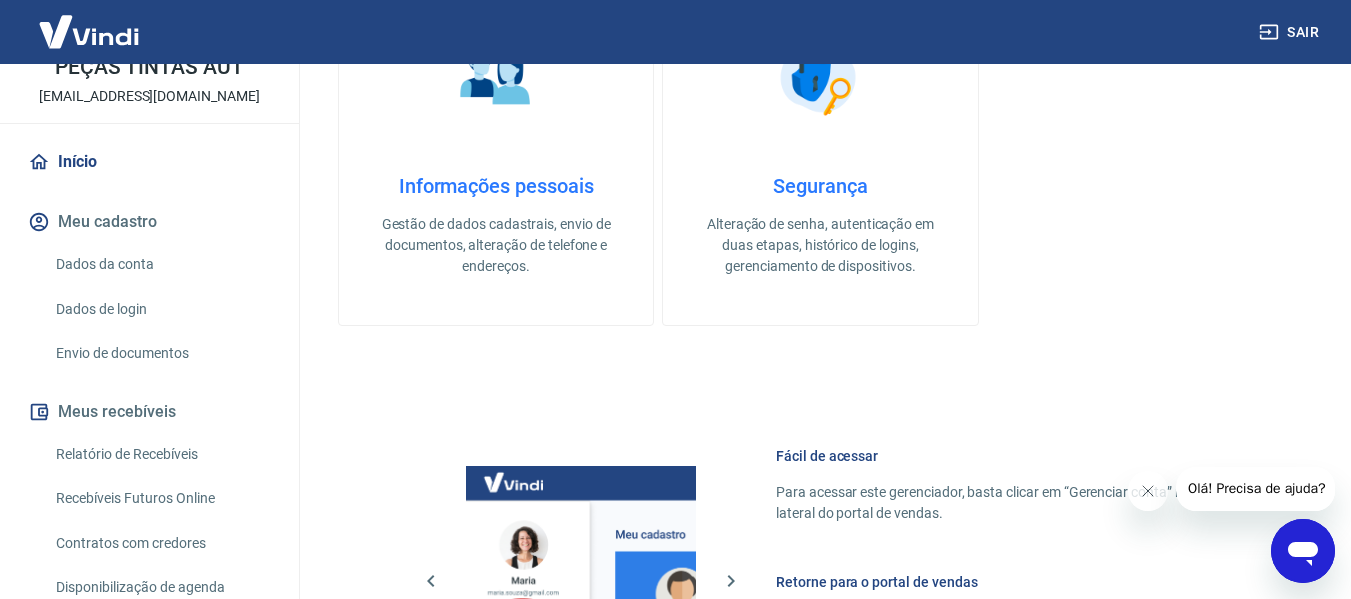 click on "Dados de login" at bounding box center (161, 309) 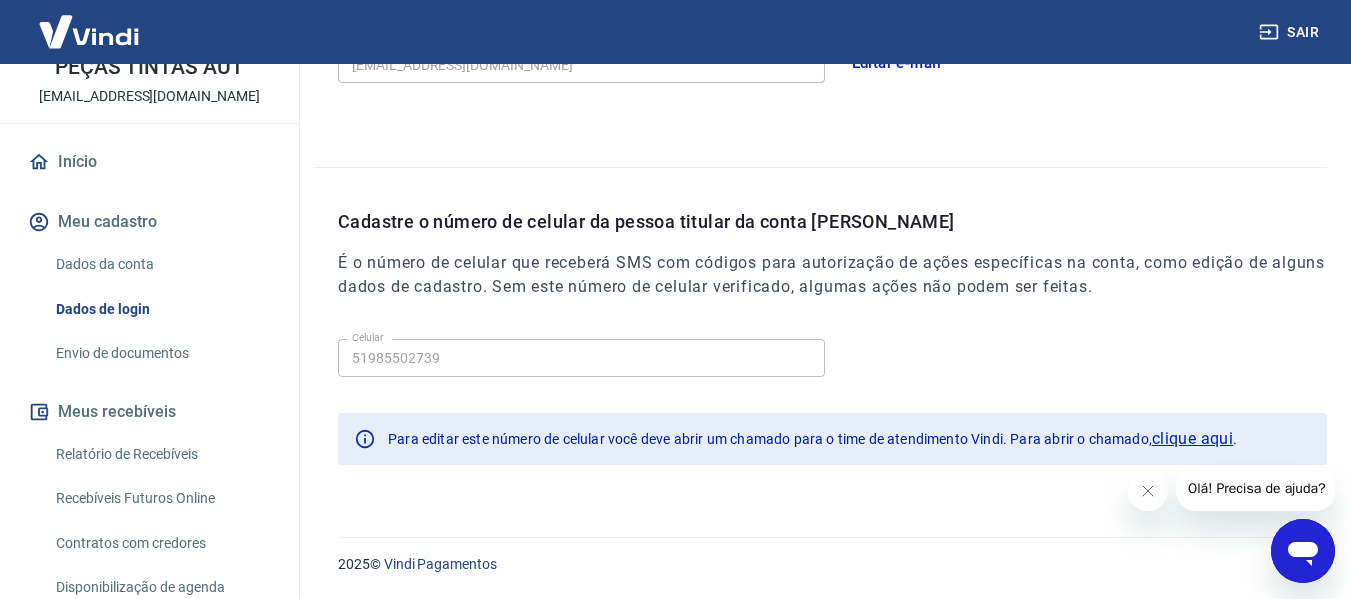 type on "[PHONE_NUMBER]" 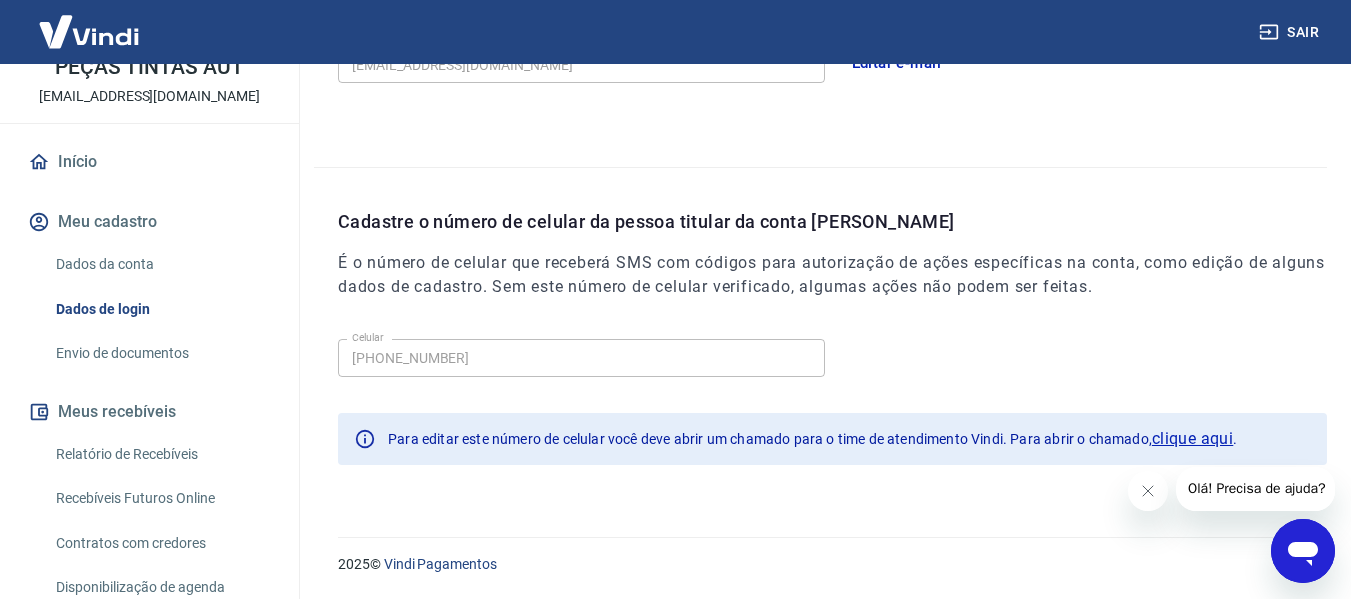 scroll, scrollTop: 666, scrollLeft: 0, axis: vertical 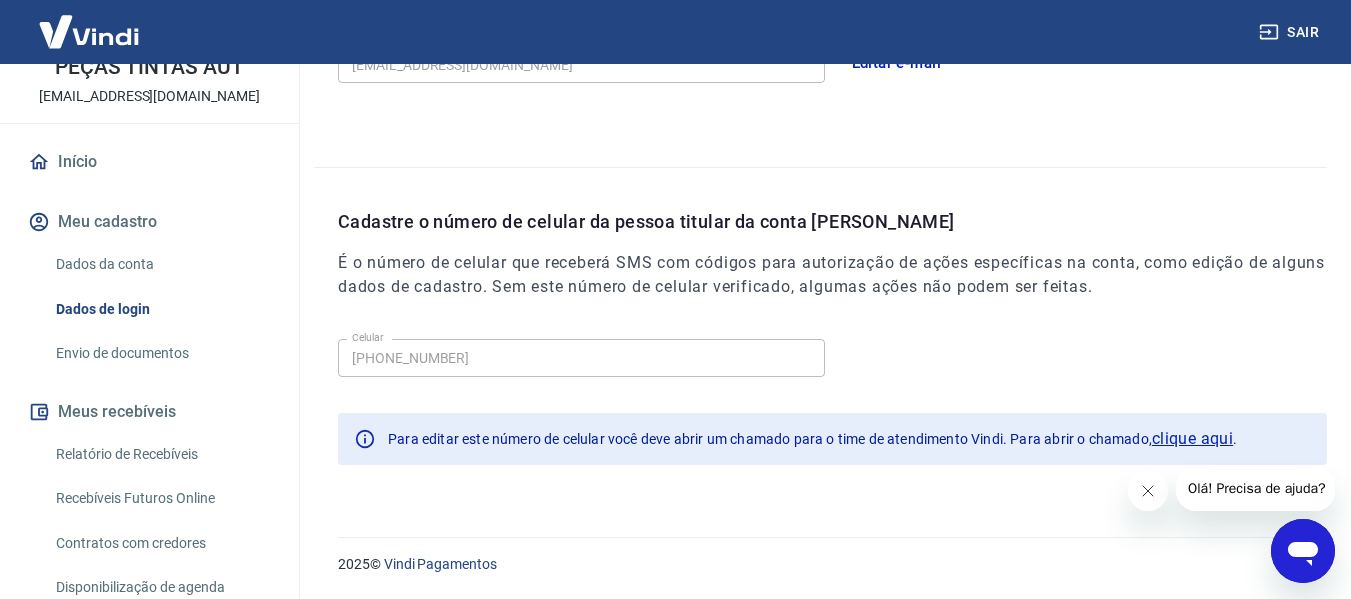 click at bounding box center (1147, 491) 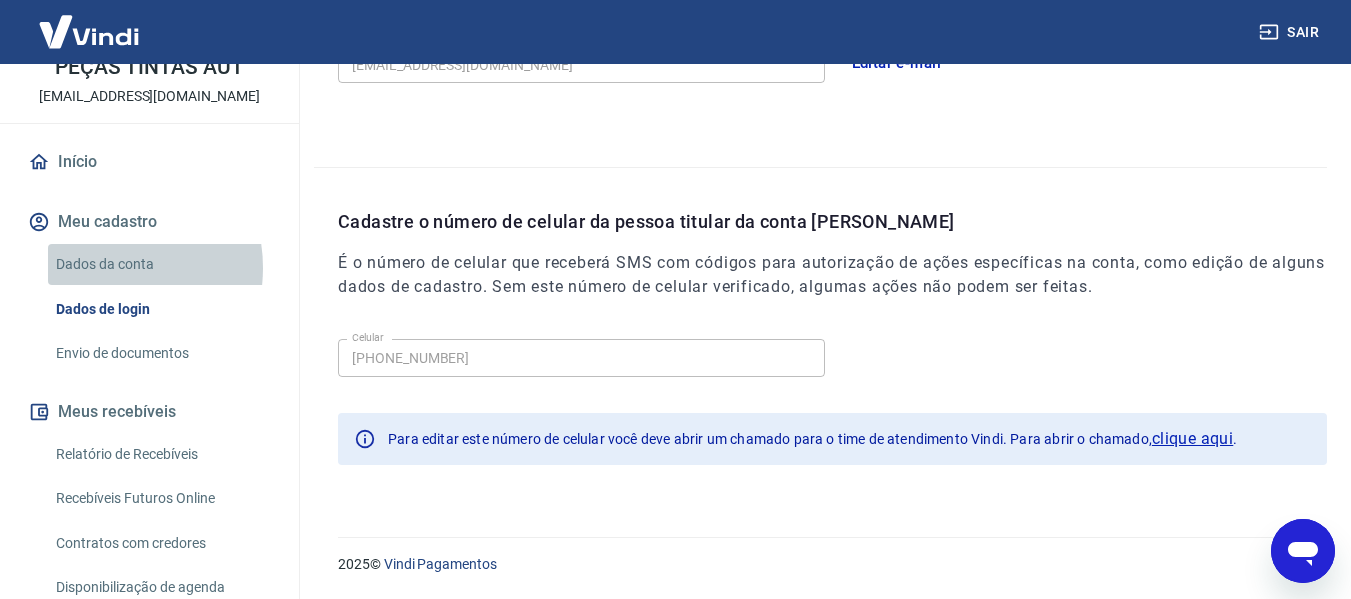 click on "Dados da conta" at bounding box center (161, 264) 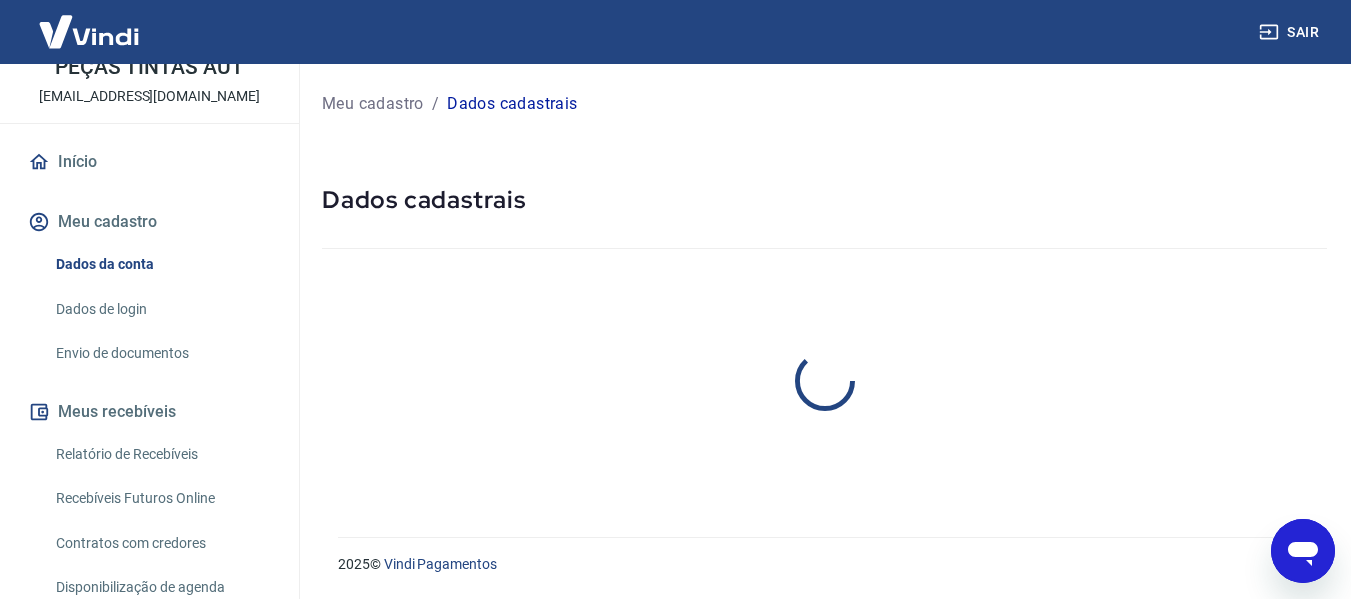 scroll, scrollTop: 0, scrollLeft: 0, axis: both 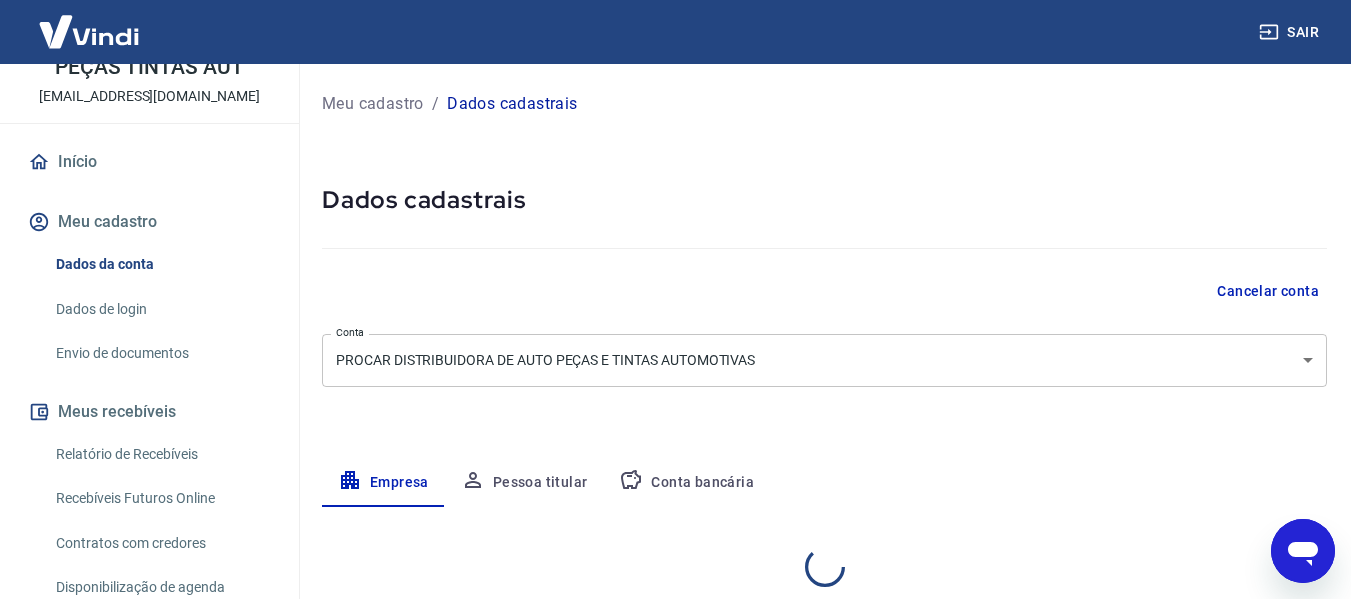 select on "RS" 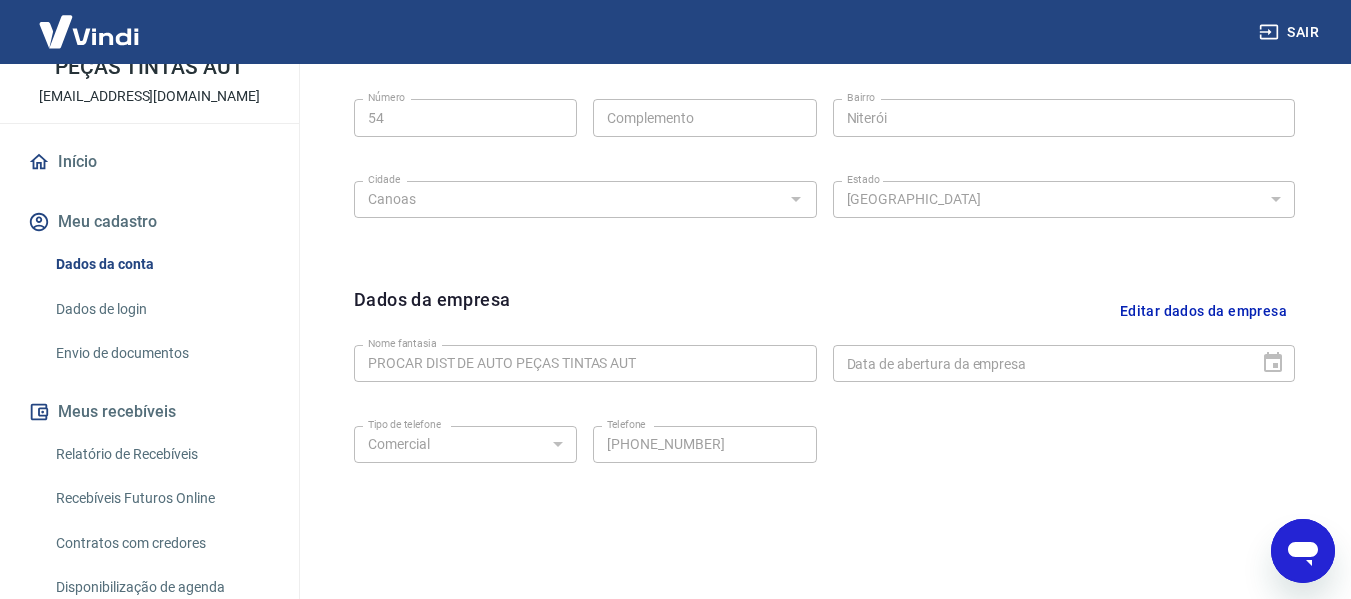 scroll, scrollTop: 843, scrollLeft: 0, axis: vertical 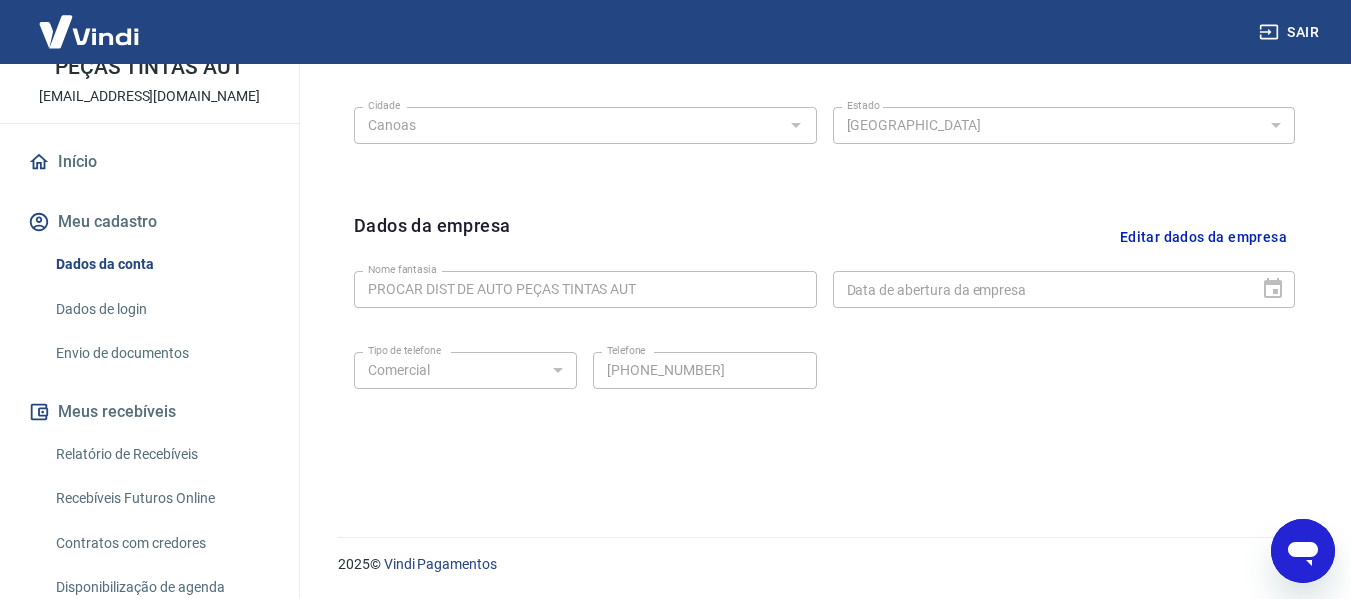 click 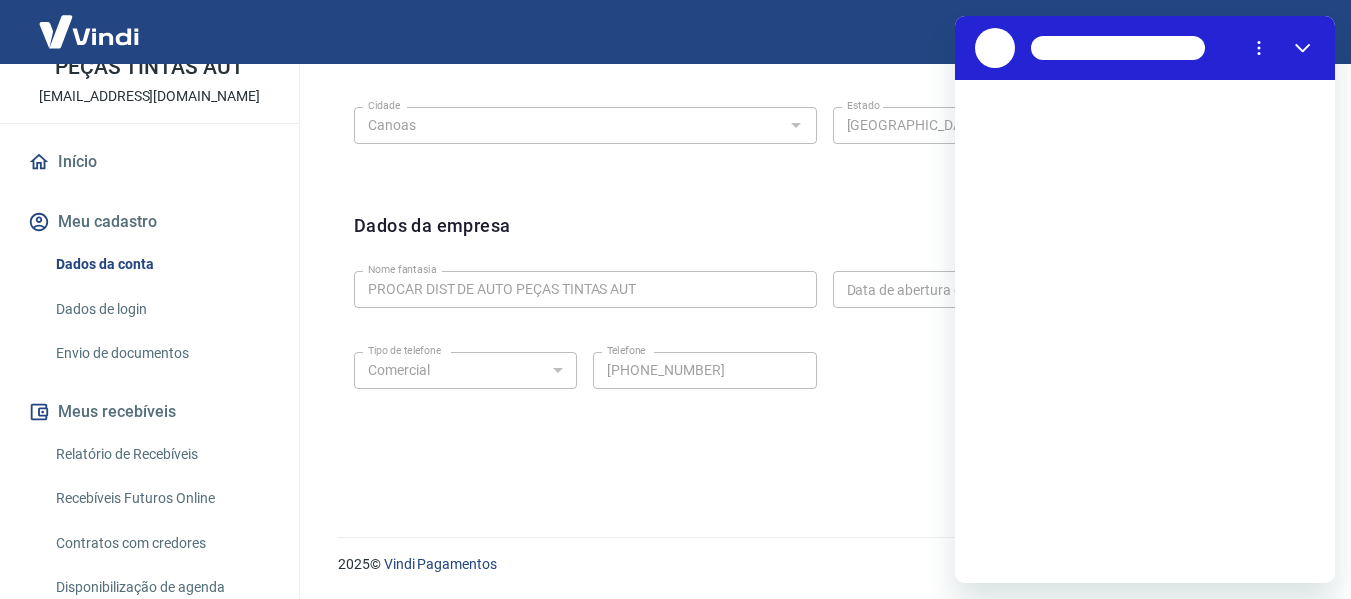scroll, scrollTop: 0, scrollLeft: 0, axis: both 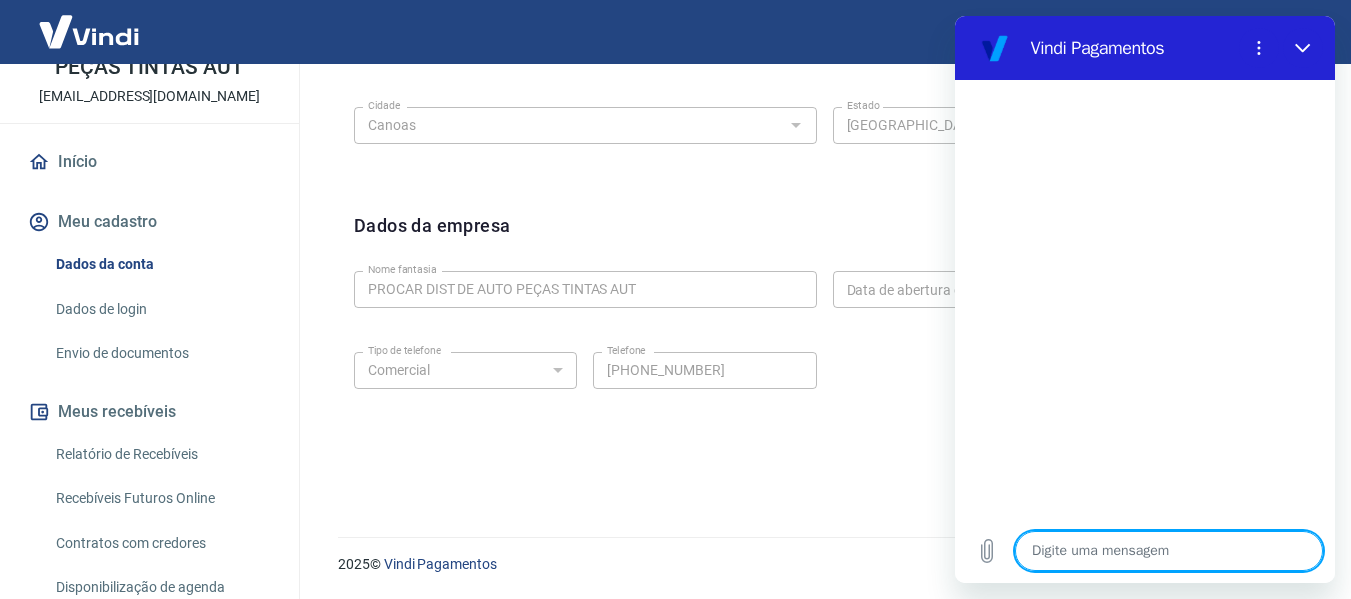 click at bounding box center [1169, 551] 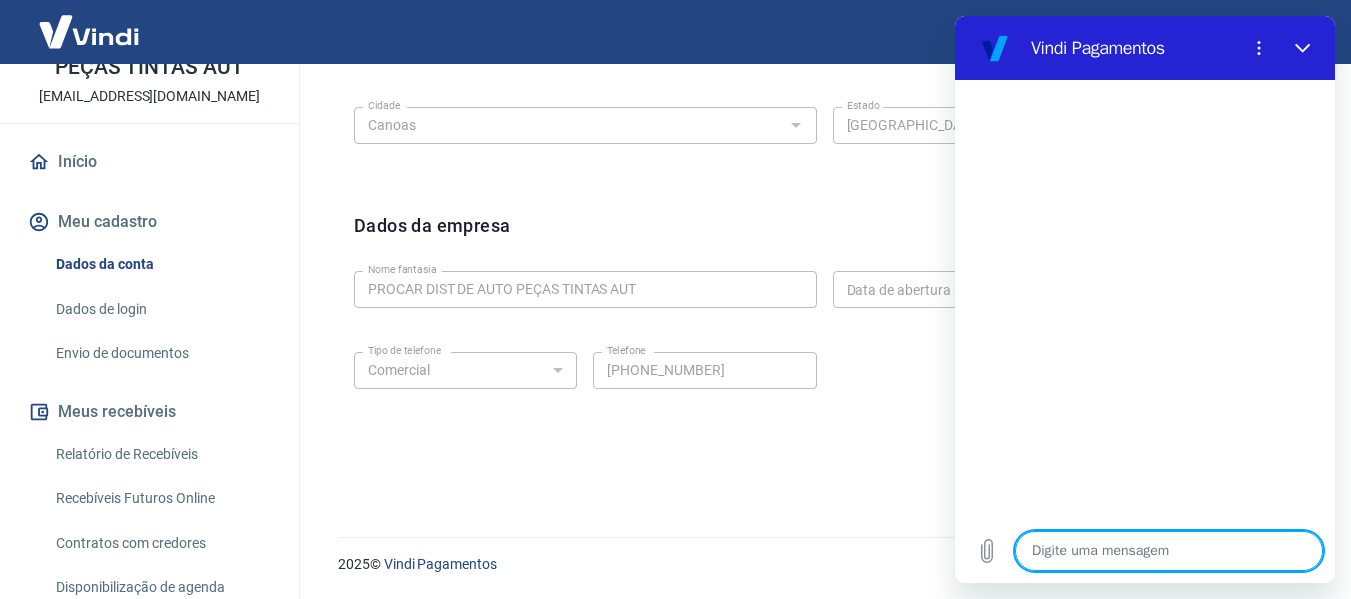 type on "A" 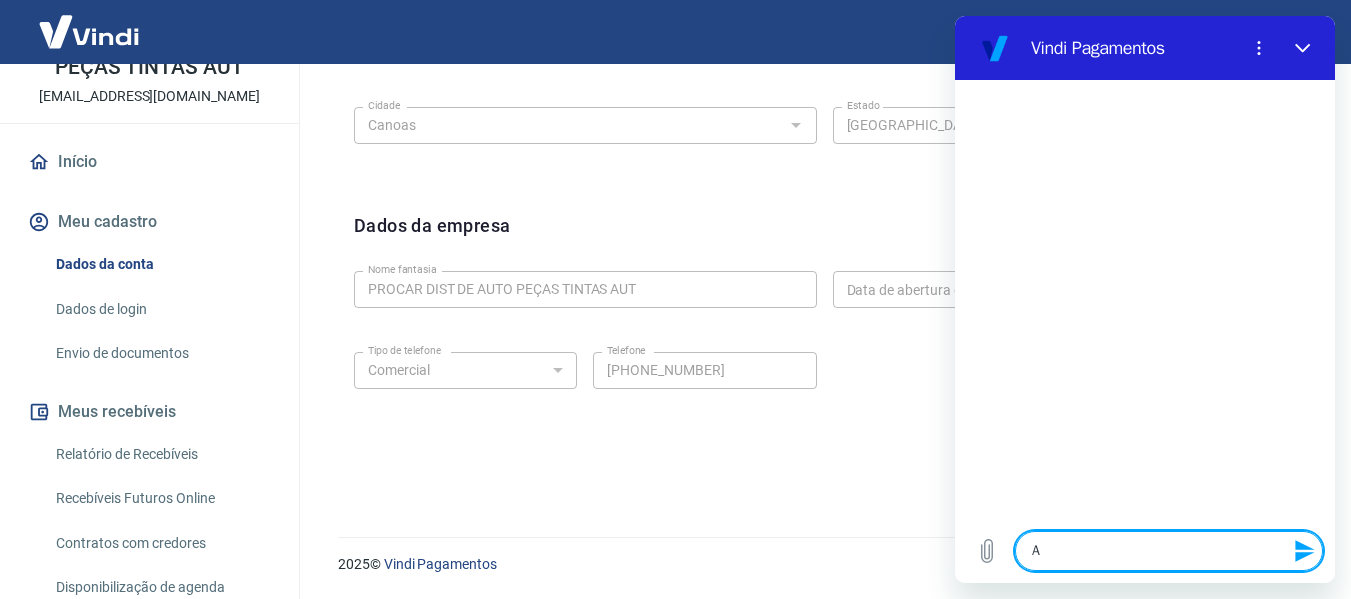 type on "AL" 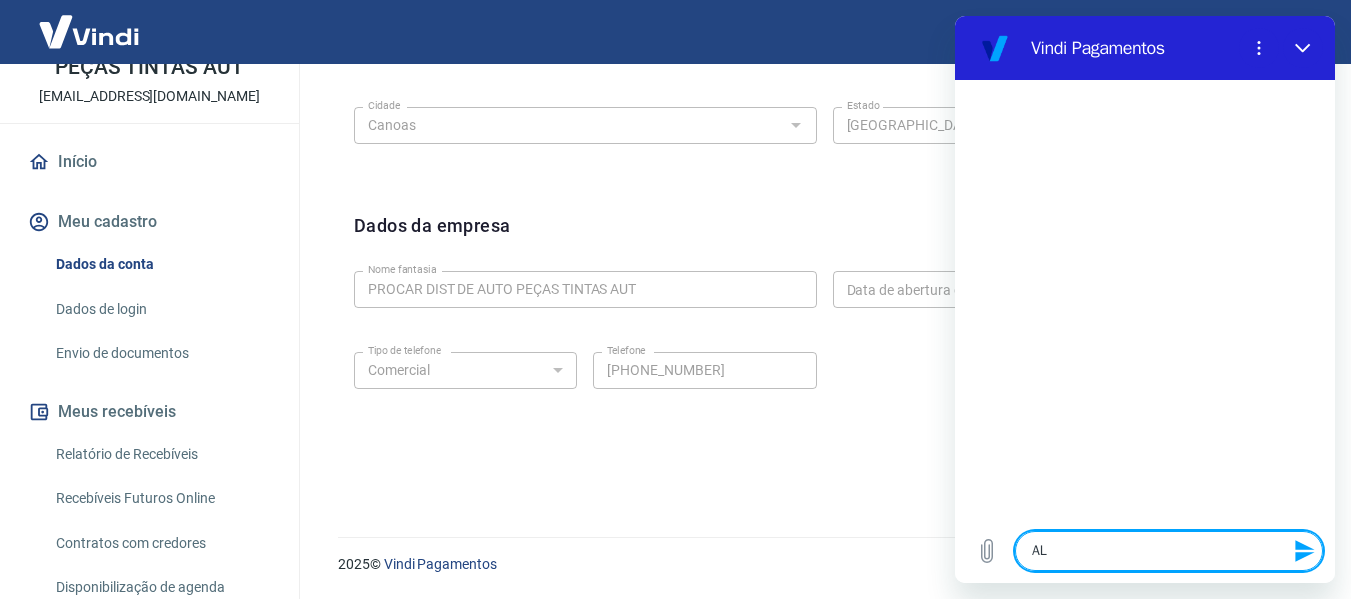 type on "ALT" 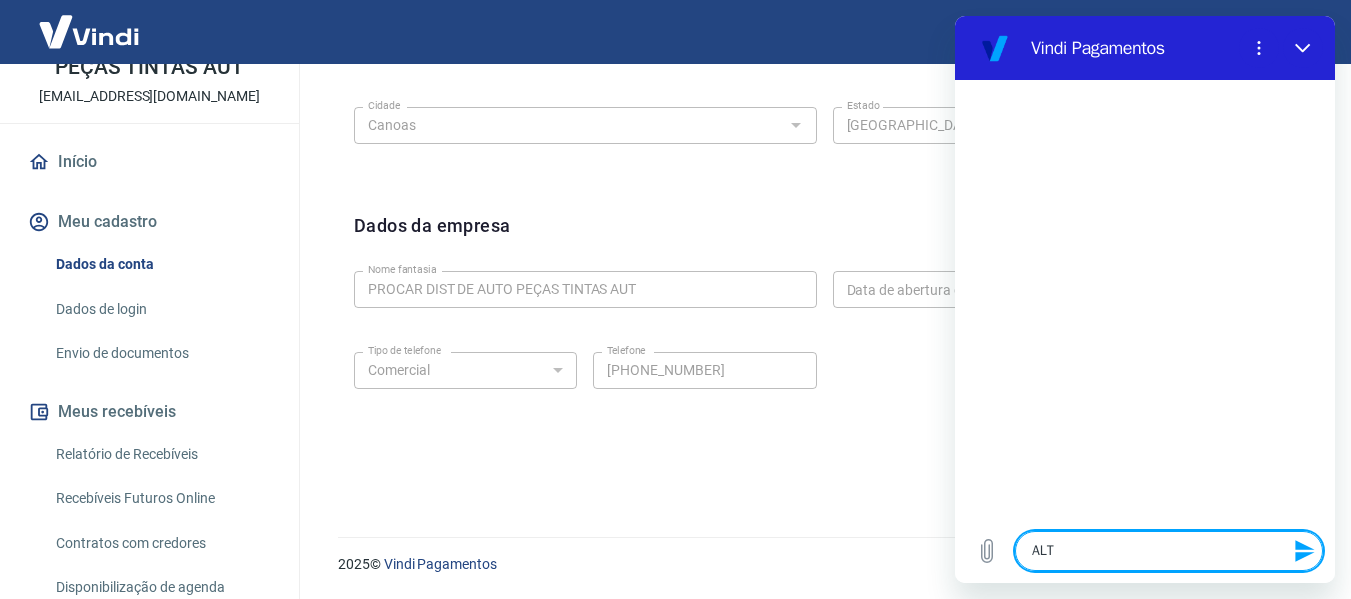 type on "ALTE" 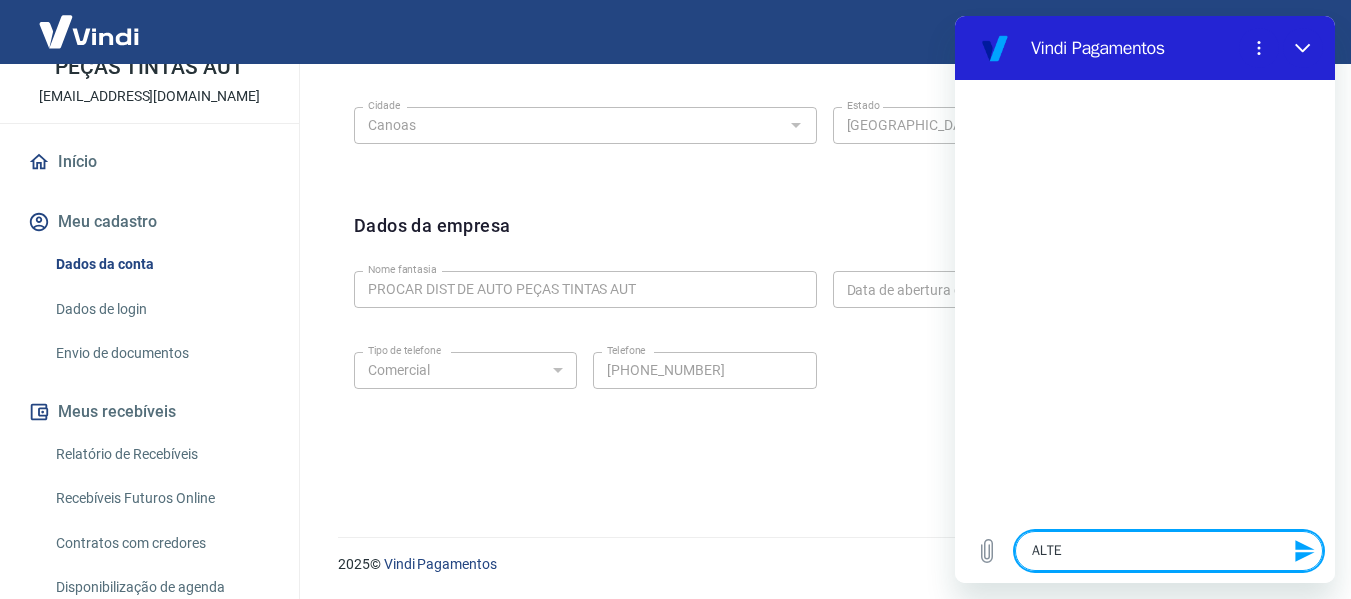 type on "ALTER" 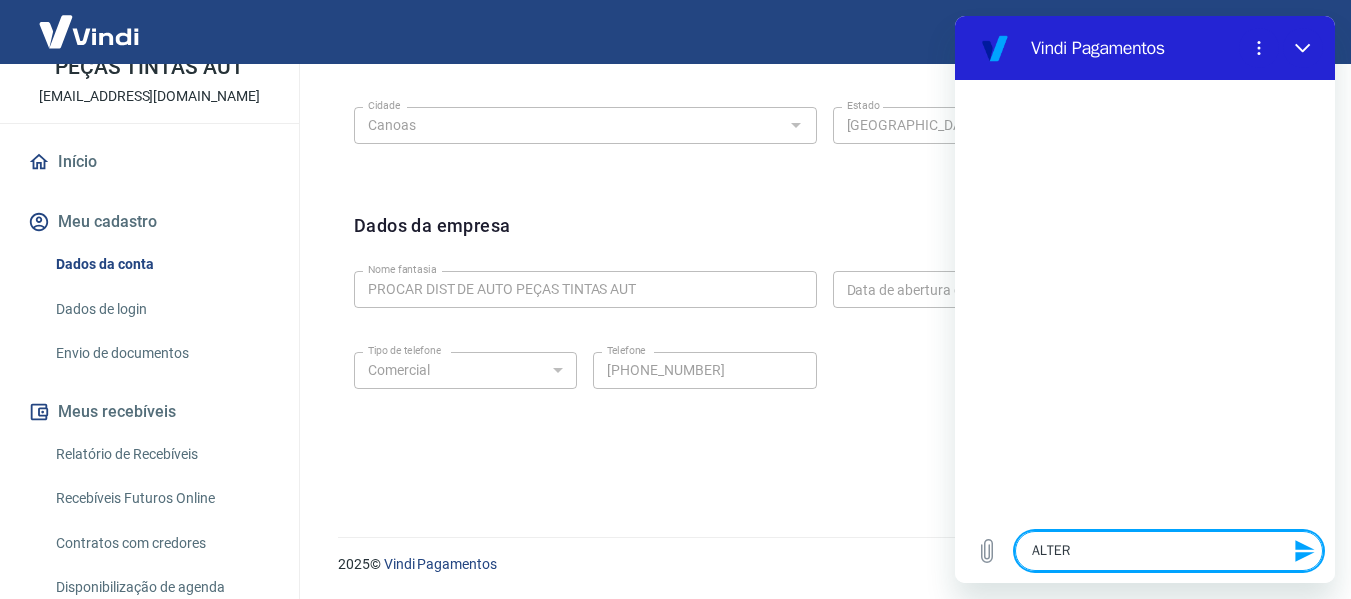 type on "ALTERA" 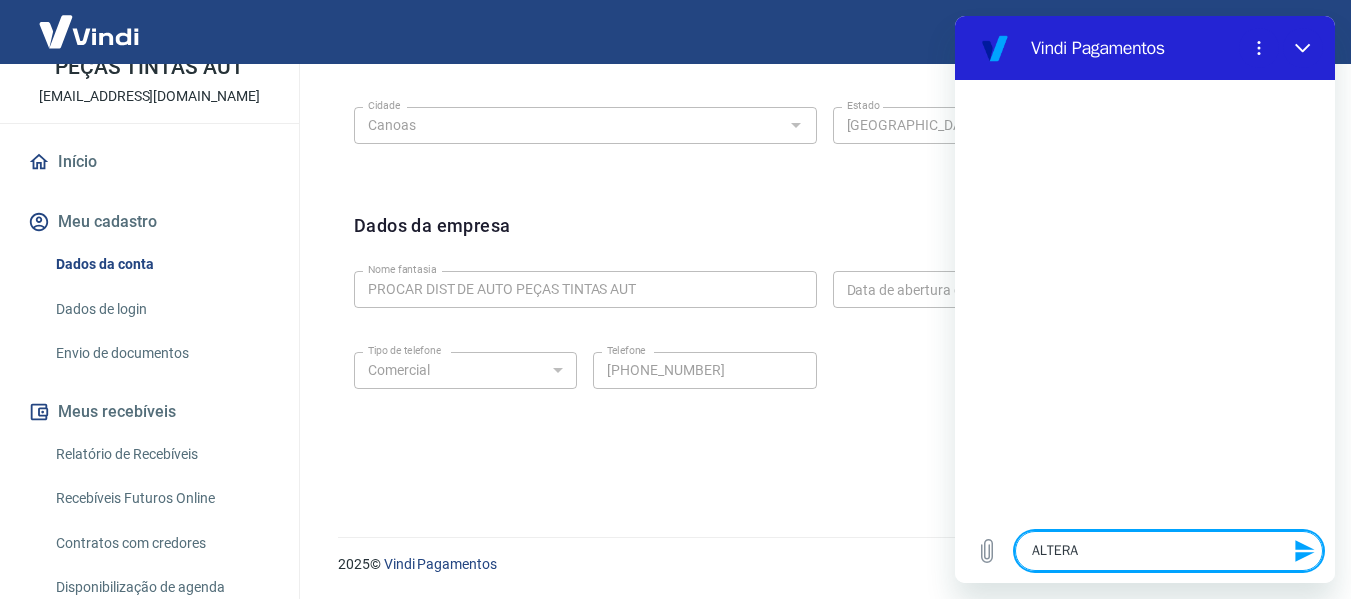 type on "ALTERAR" 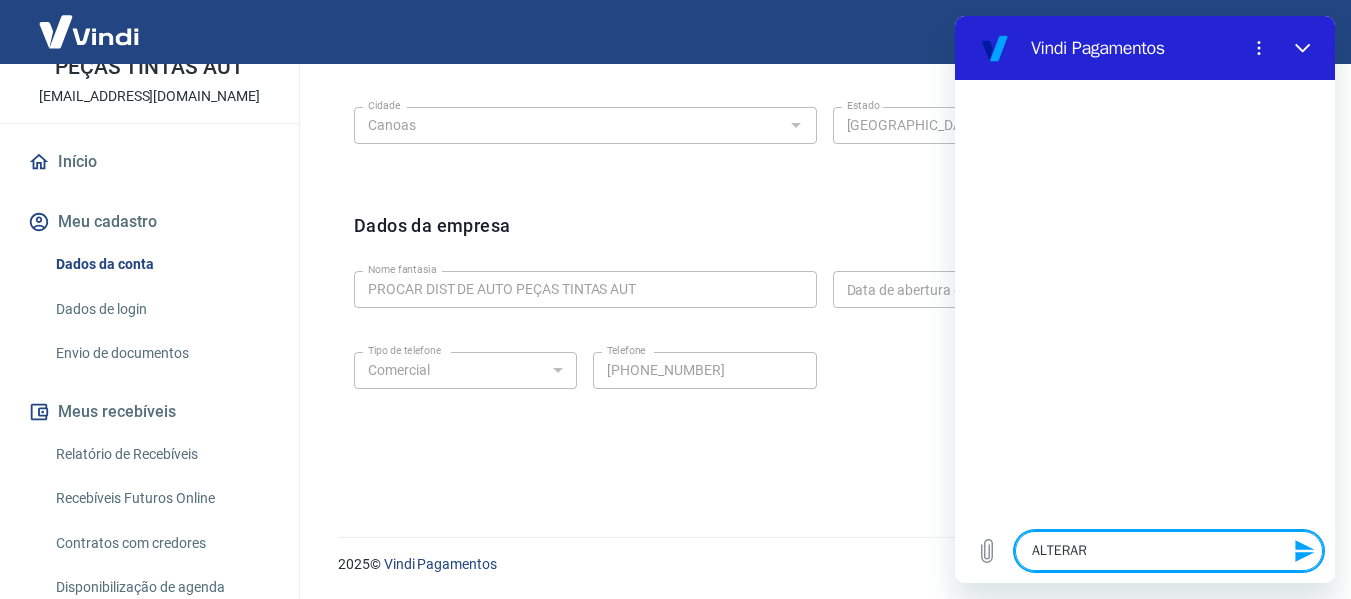 type on "x" 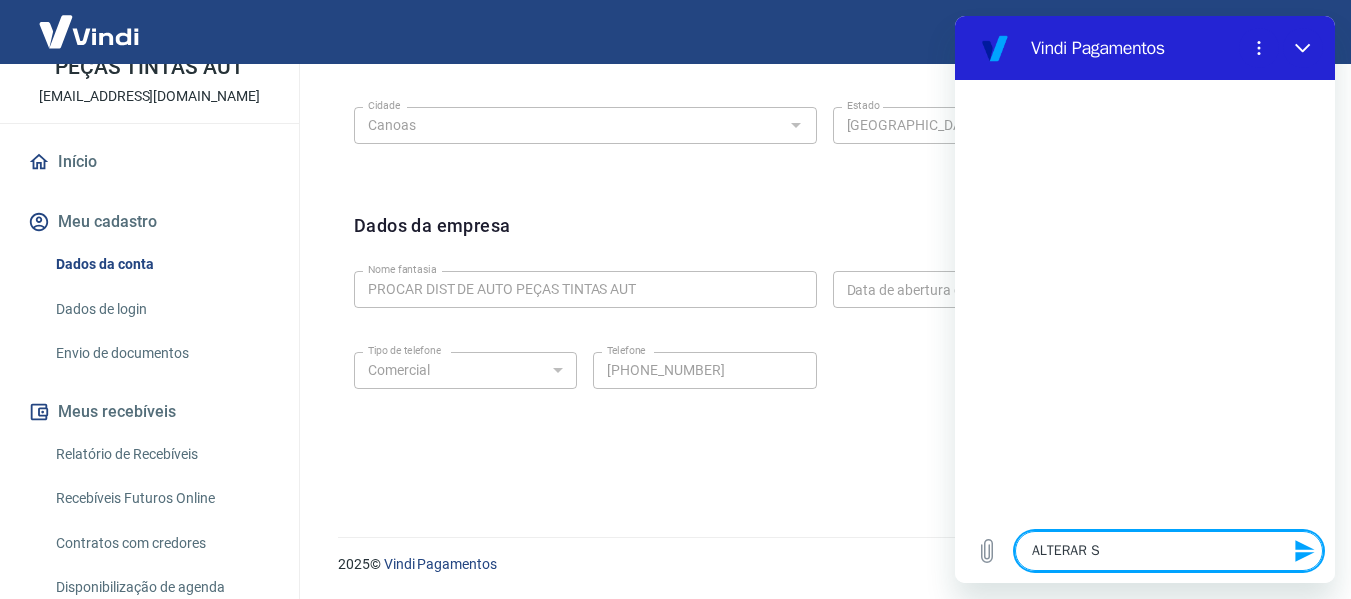 type on "ALTERAR SE" 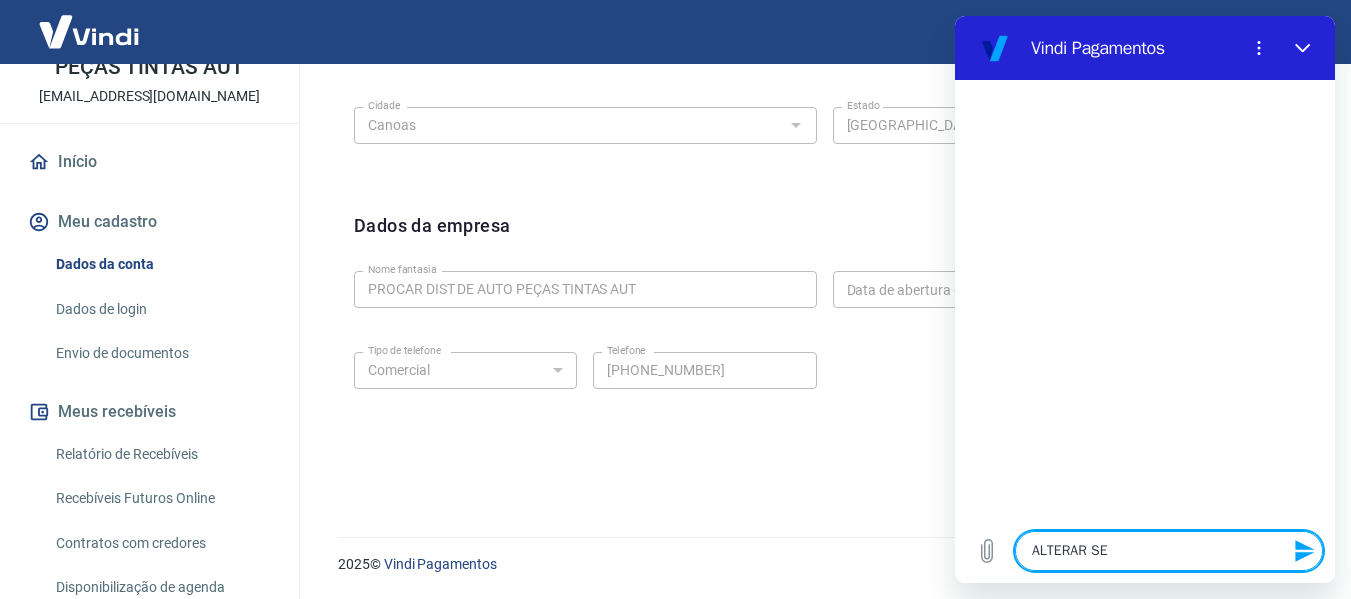 type on "ALTERAR SEN" 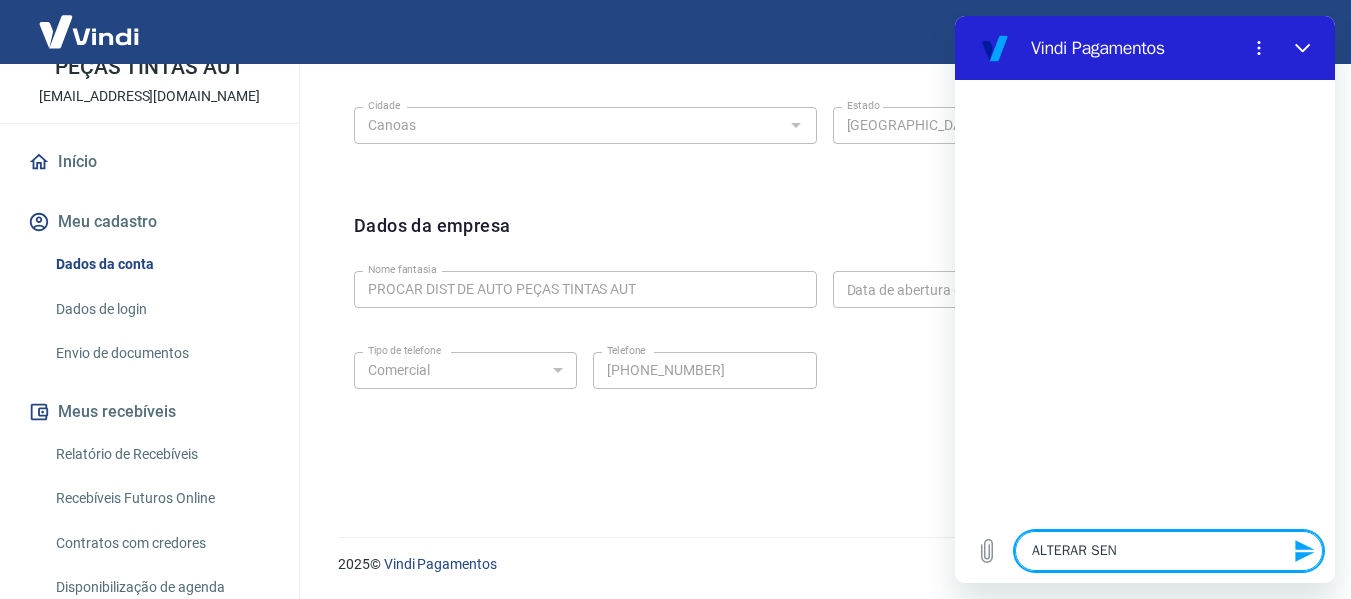 type on "ALTERAR SENH" 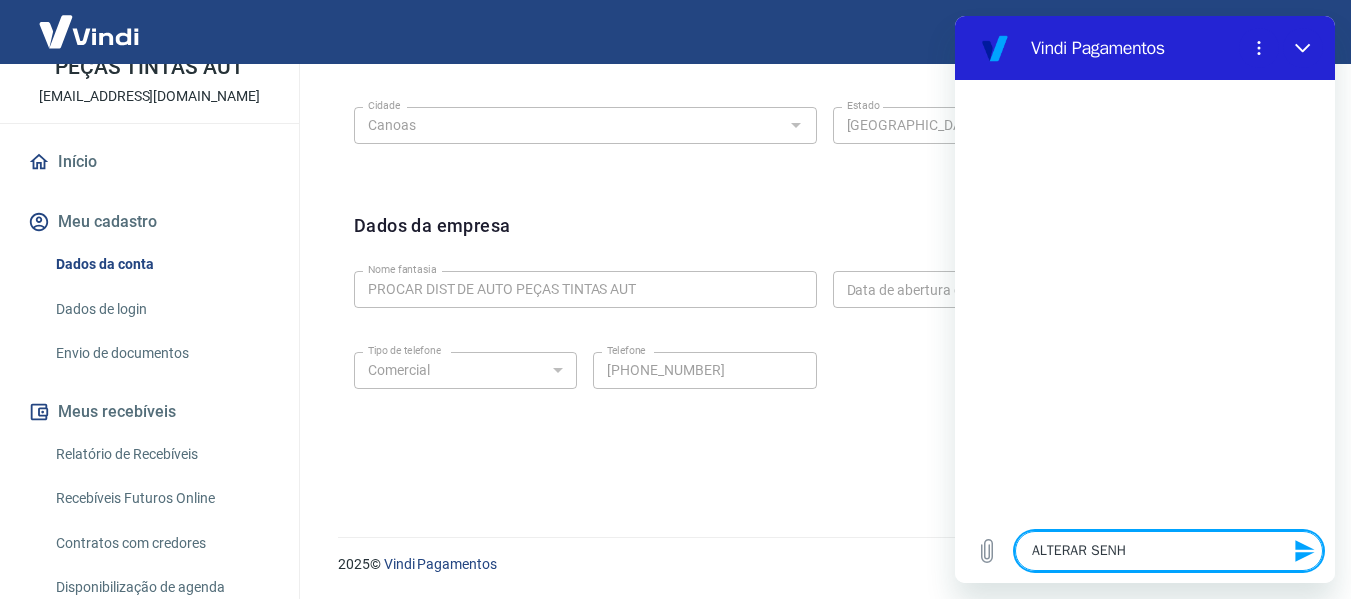 type on "ALTERAR SENHA" 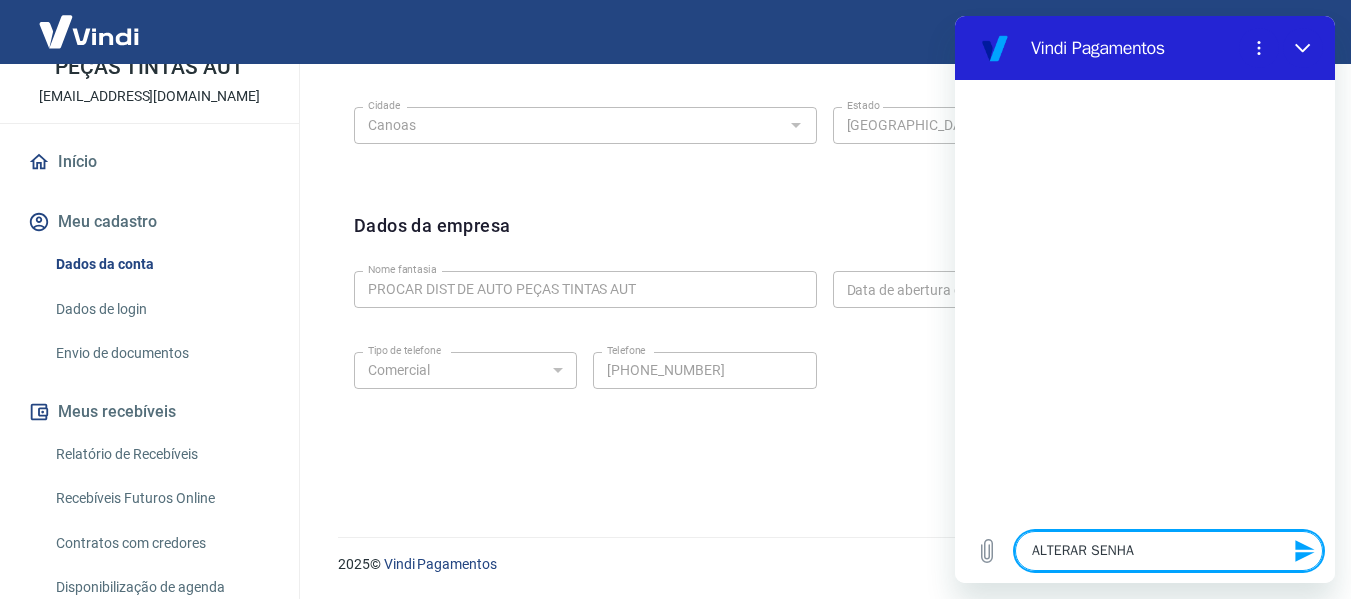 type 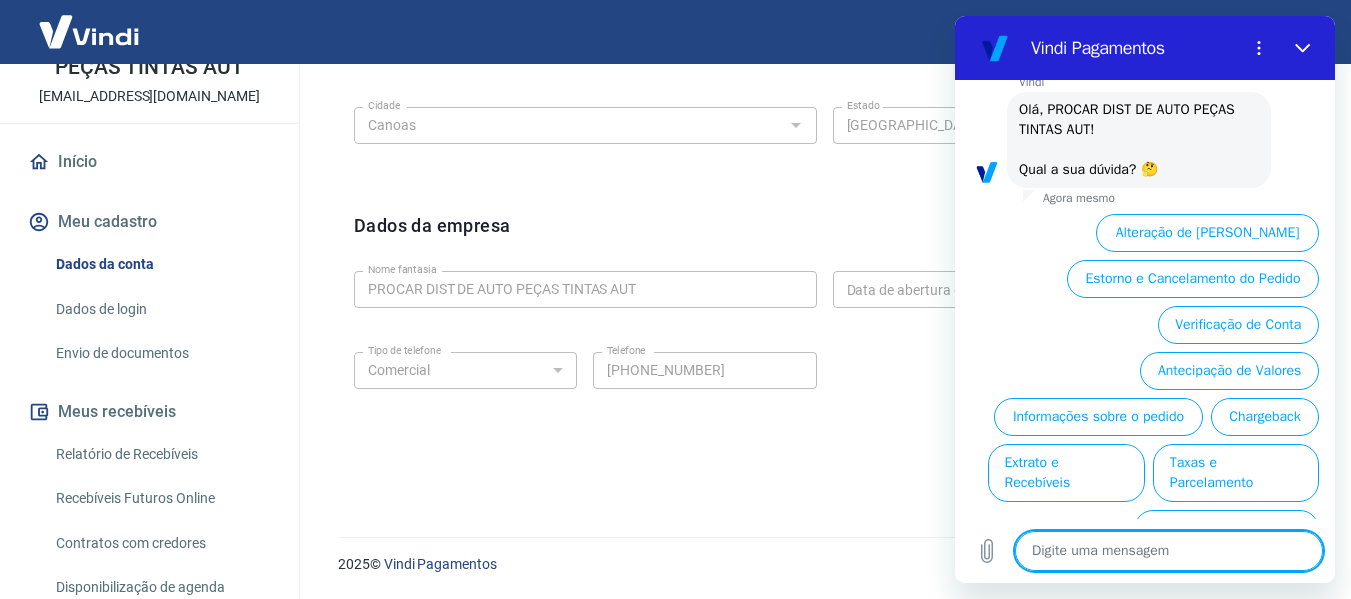 scroll, scrollTop: 154, scrollLeft: 0, axis: vertical 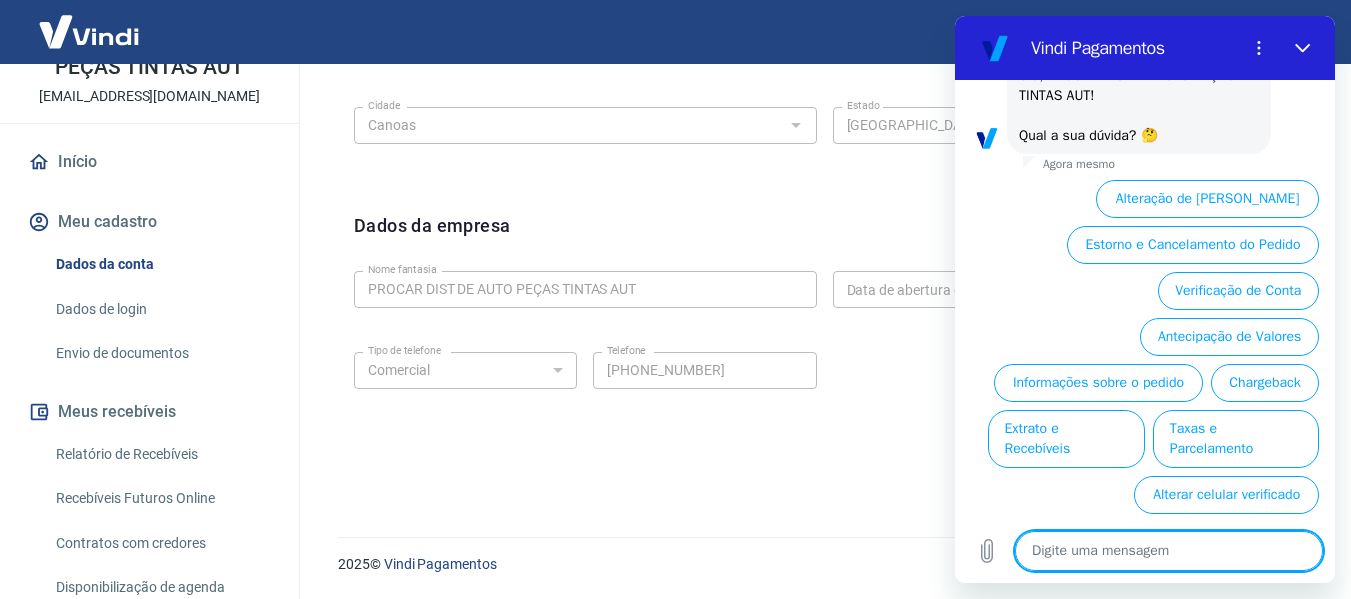 click on "Dados da empresa Editar dados da empresa Nome fantasia PROCAR DIST DE AUTO PEÇAS TINTAS AUT Nome fantasia Data de abertura da empresa Data de abertura da empresa Tipo de telefone Residencial Comercial Tipo de telefone Telefone [PHONE_NUMBER] Telefone" at bounding box center [824, 334] 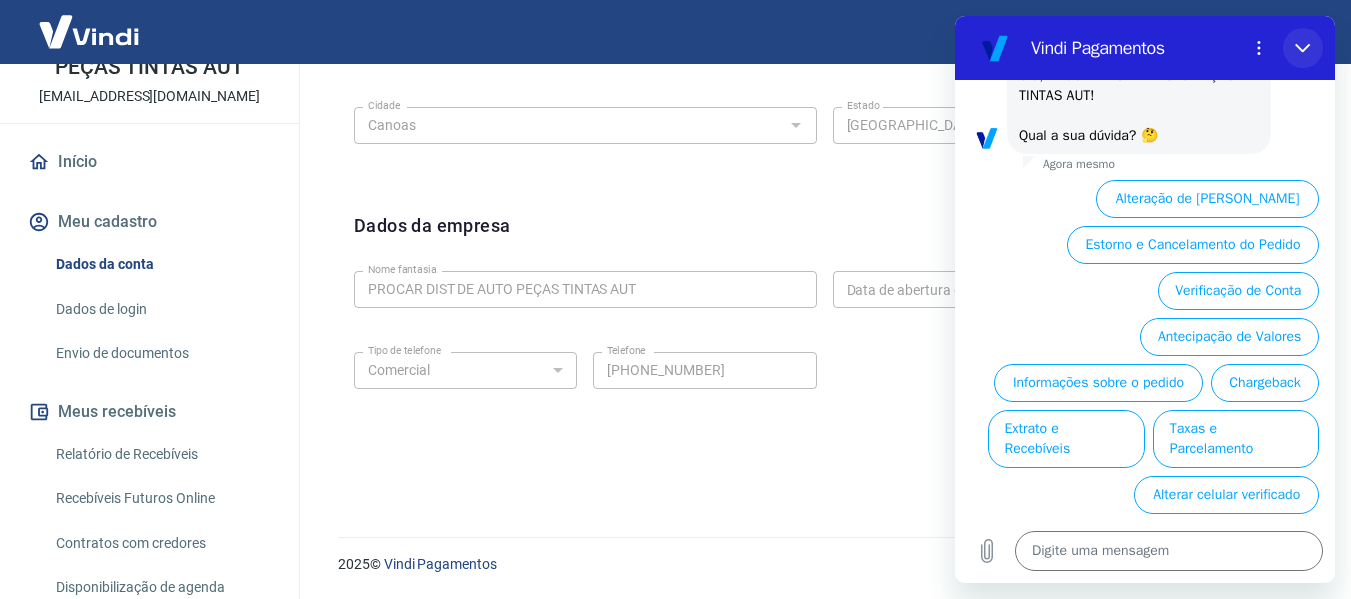 click 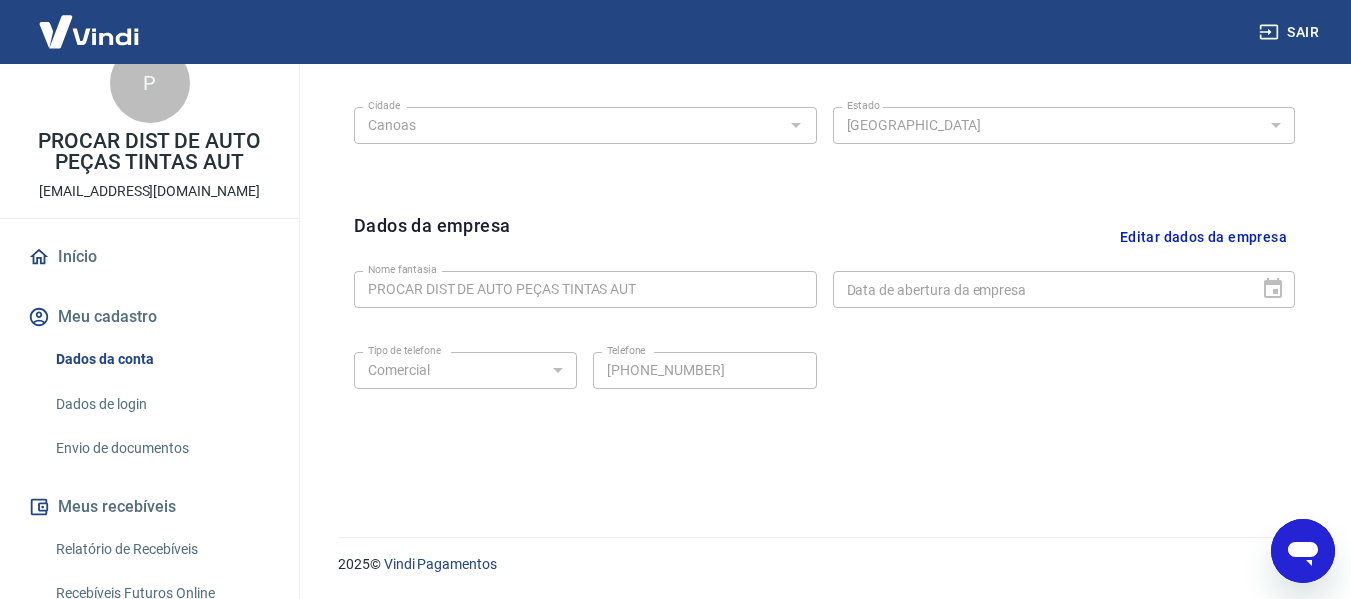 scroll, scrollTop: 0, scrollLeft: 0, axis: both 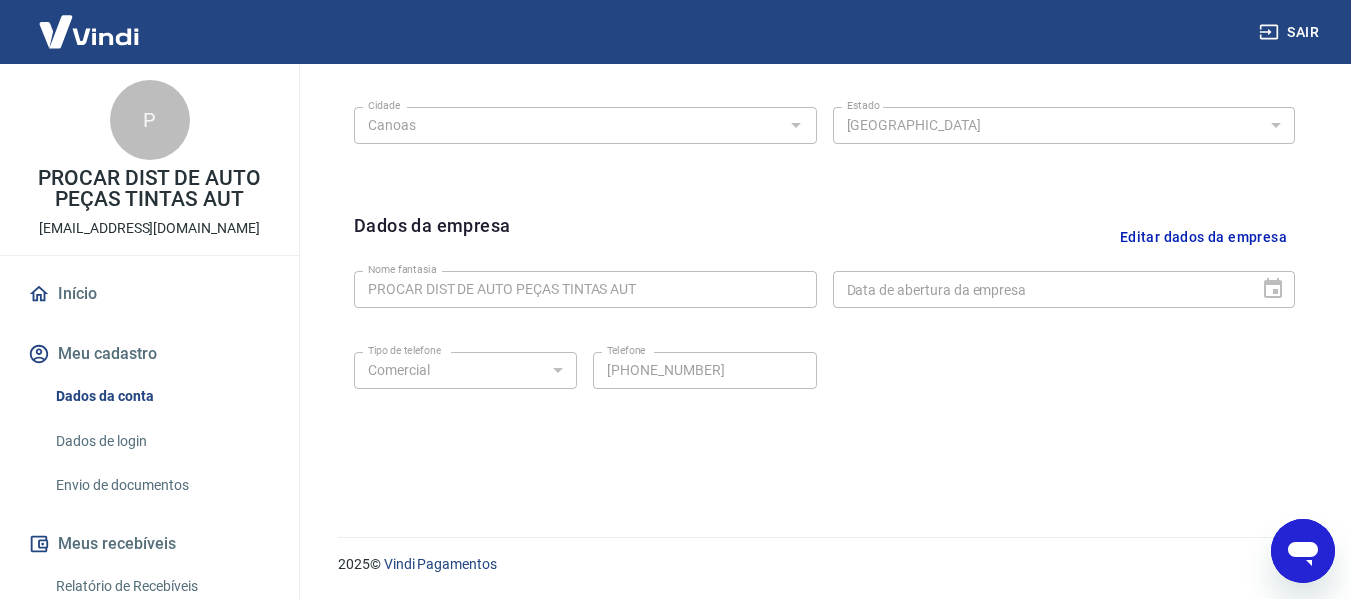click on "Início" at bounding box center (149, 294) 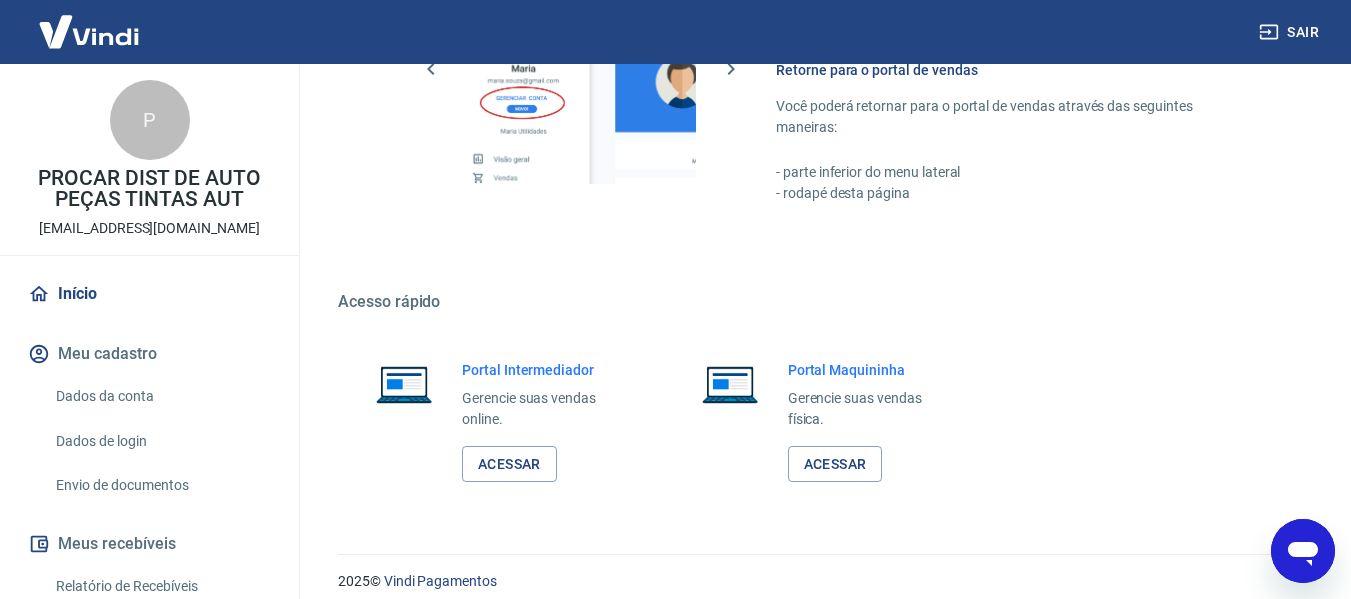 scroll, scrollTop: 1469, scrollLeft: 0, axis: vertical 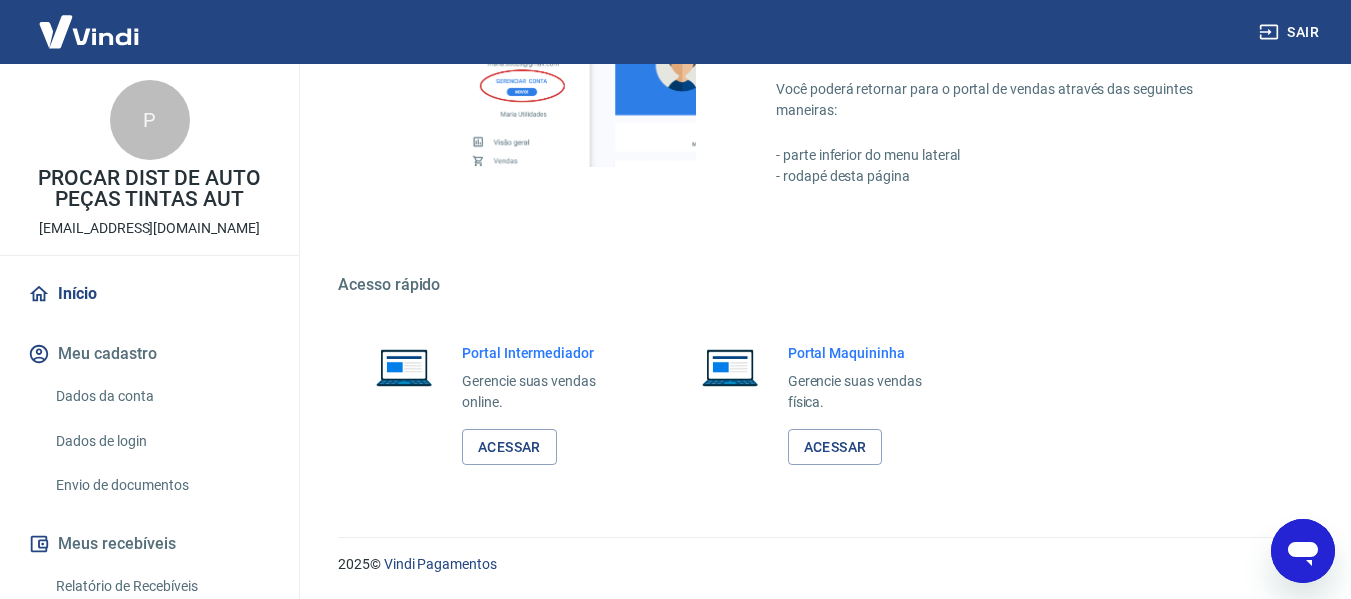 click on "Dados da conta" at bounding box center (161, 396) 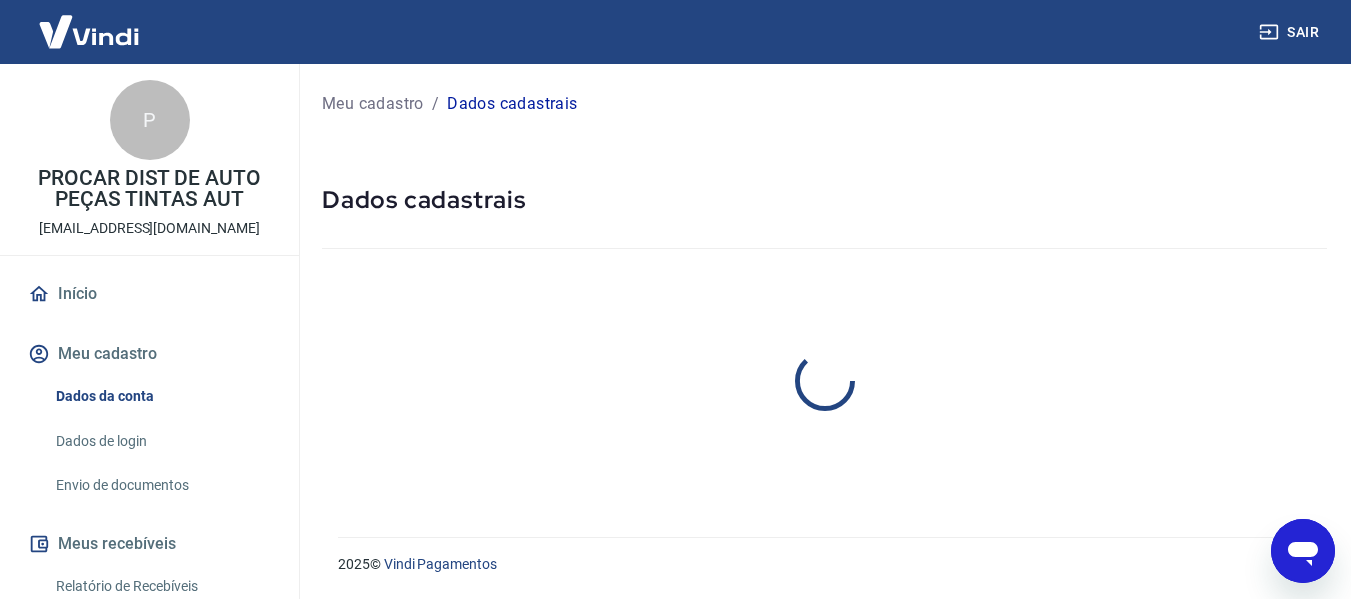 scroll, scrollTop: 0, scrollLeft: 0, axis: both 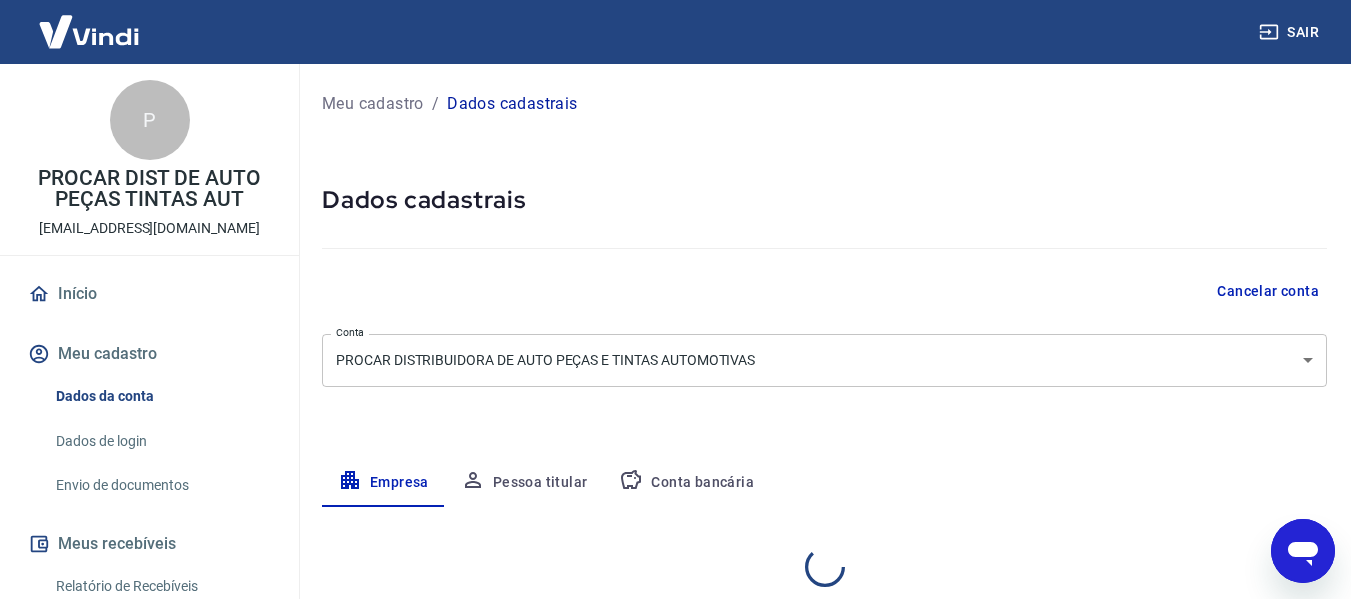 select on "RS" 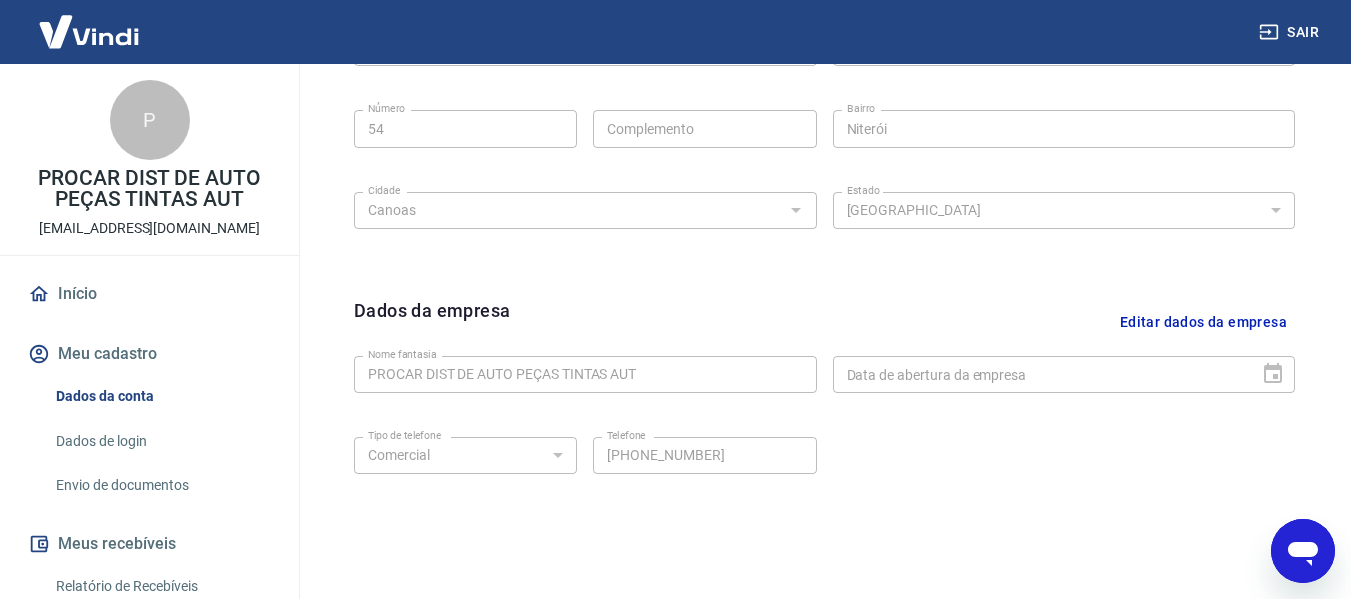 scroll, scrollTop: 843, scrollLeft: 0, axis: vertical 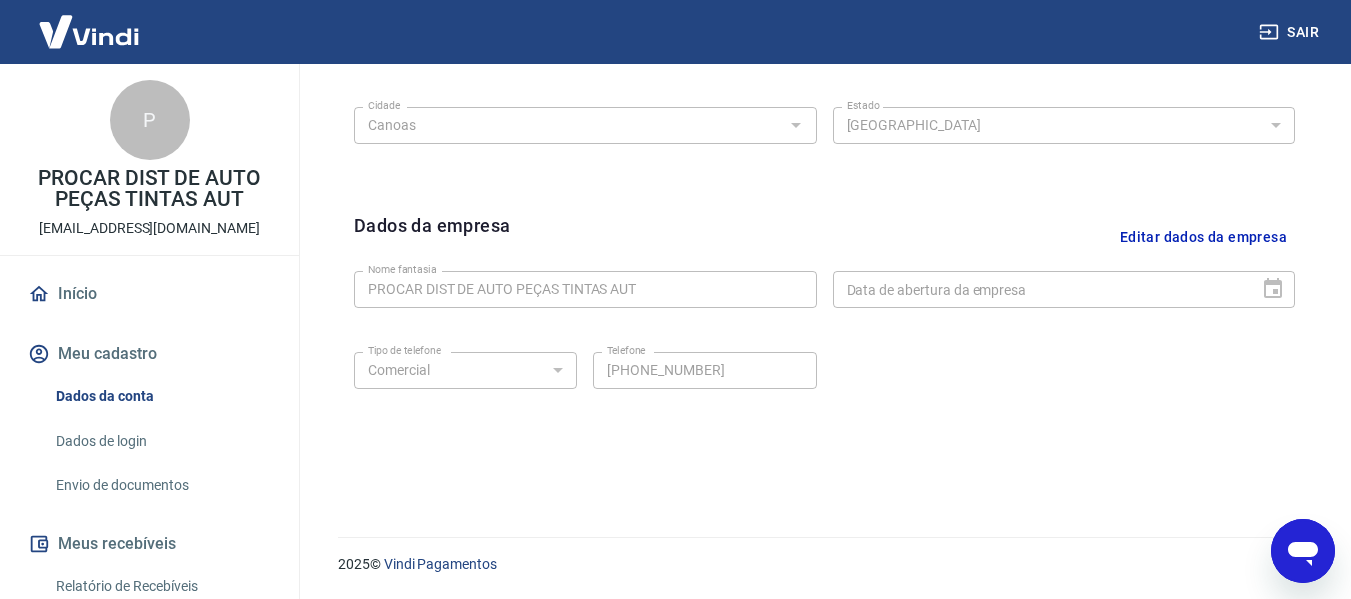drag, startPoint x: 1356, startPoint y: 187, endPoint x: 42, endPoint y: 13, distance: 1325.4705 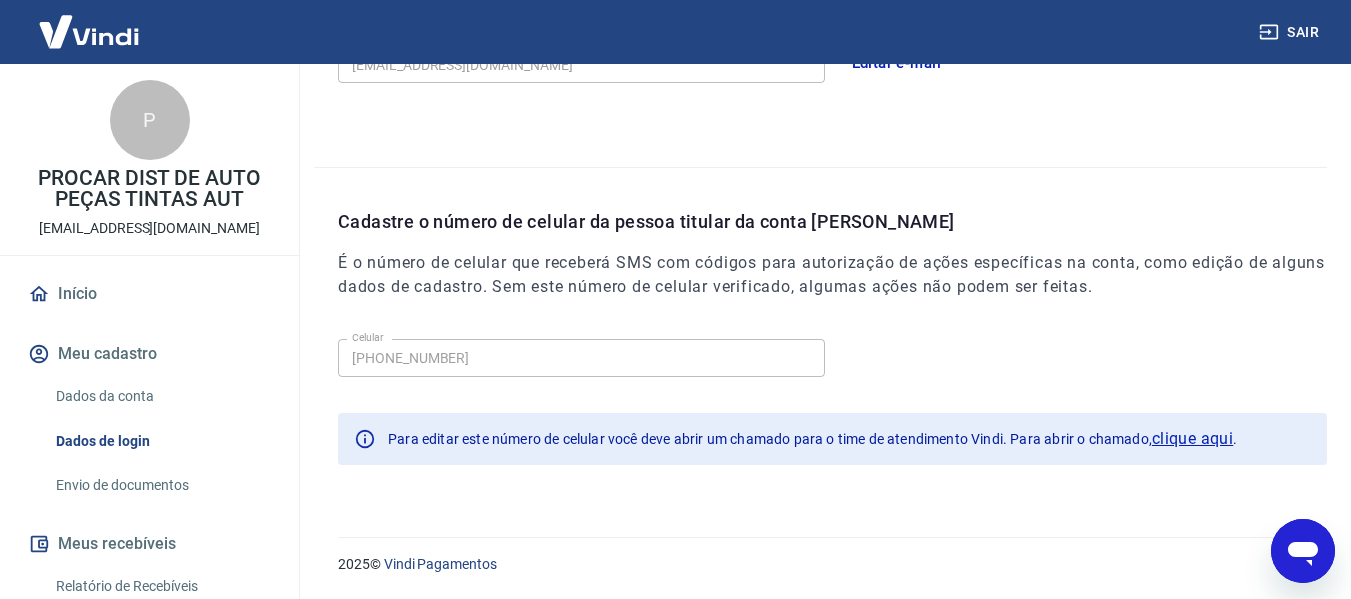 scroll, scrollTop: 666, scrollLeft: 0, axis: vertical 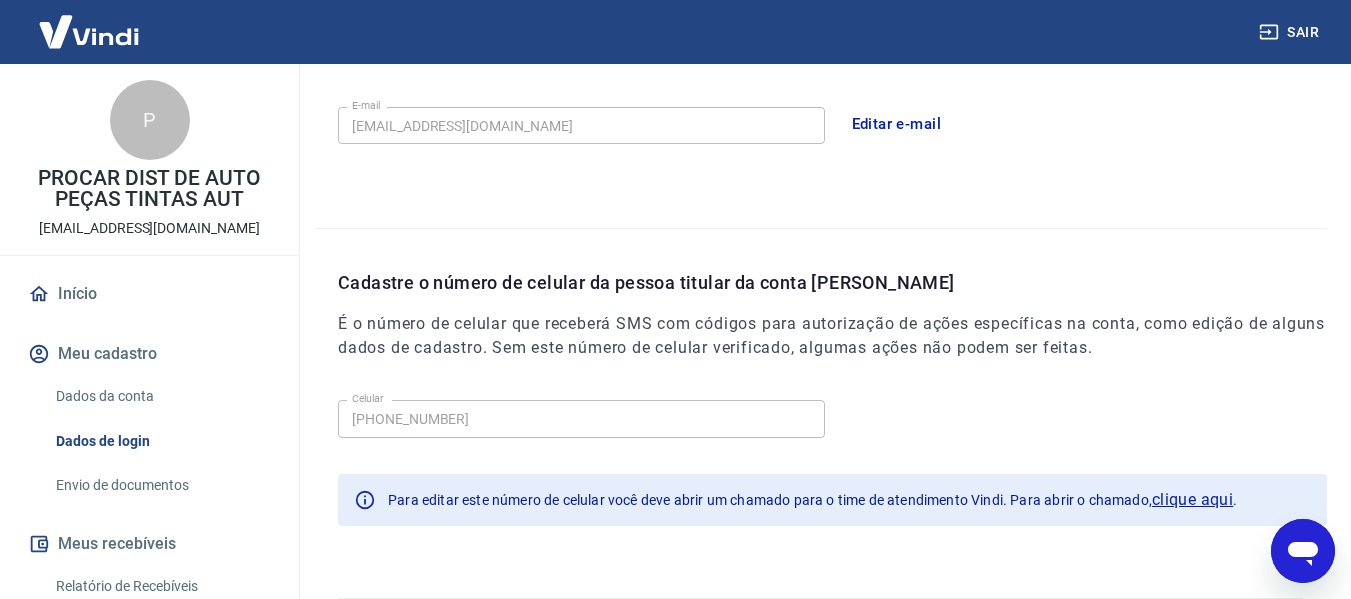 click on "Sair" at bounding box center [1291, 32] 